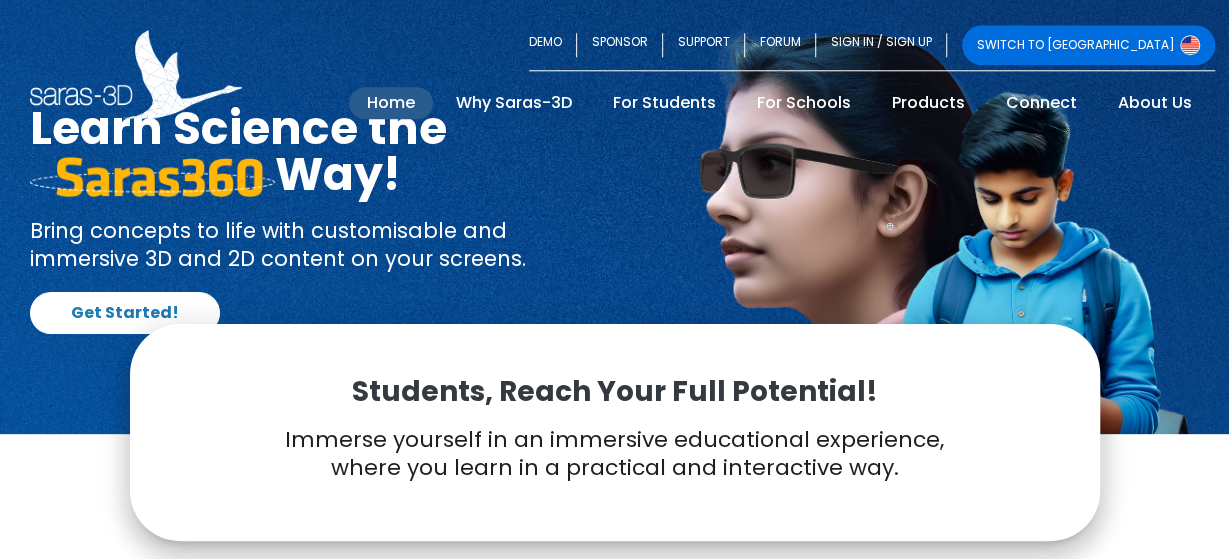scroll, scrollTop: 0, scrollLeft: 0, axis: both 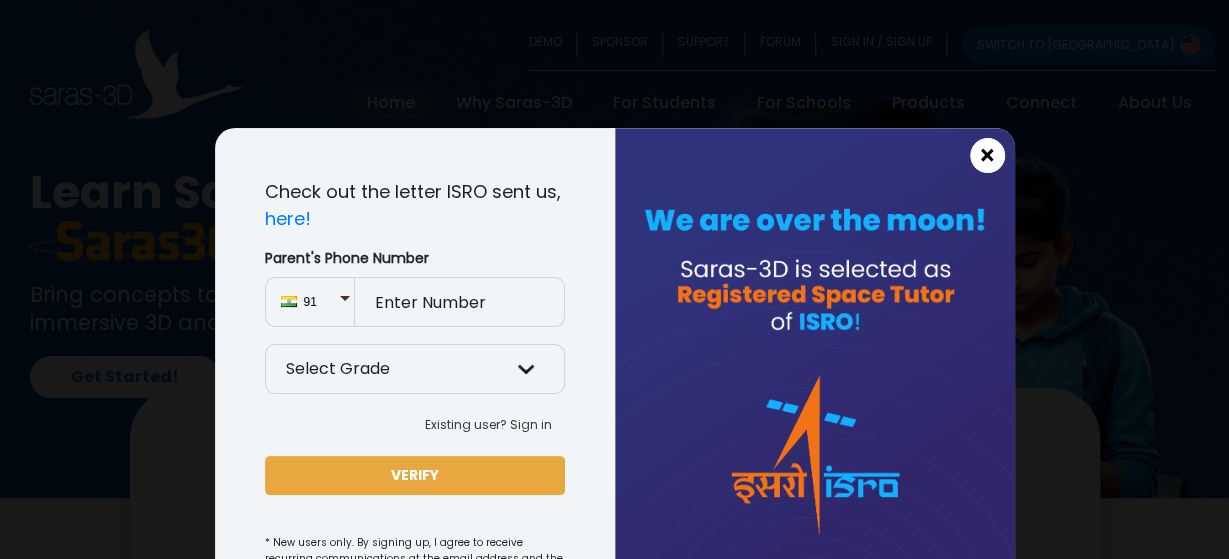 click on "×" at bounding box center [987, 155] 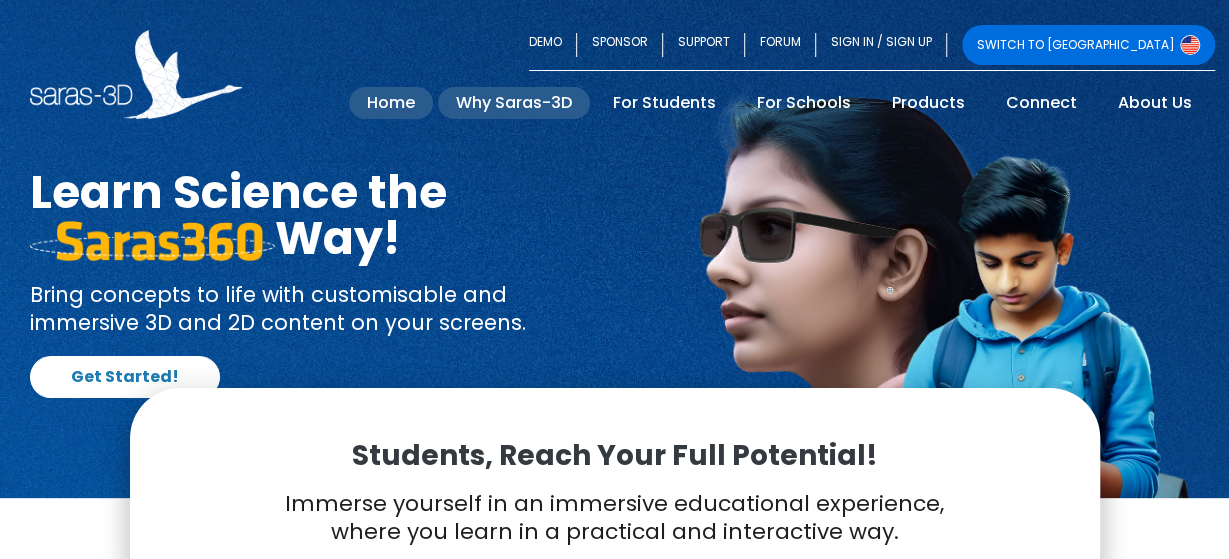 click on "Why Saras-3D" at bounding box center [514, 103] 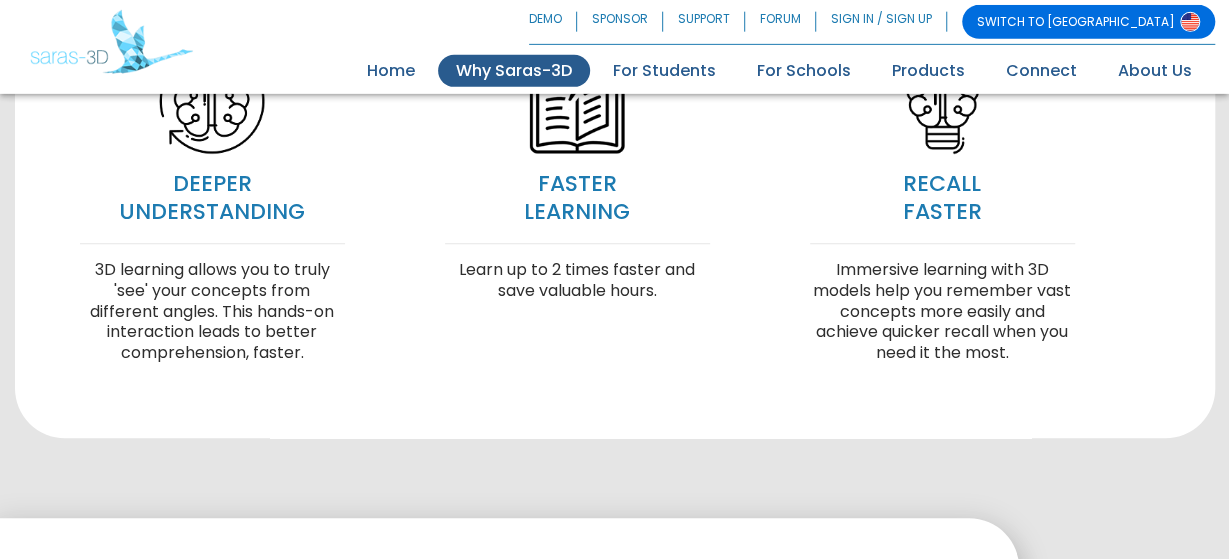 scroll, scrollTop: 832, scrollLeft: 0, axis: vertical 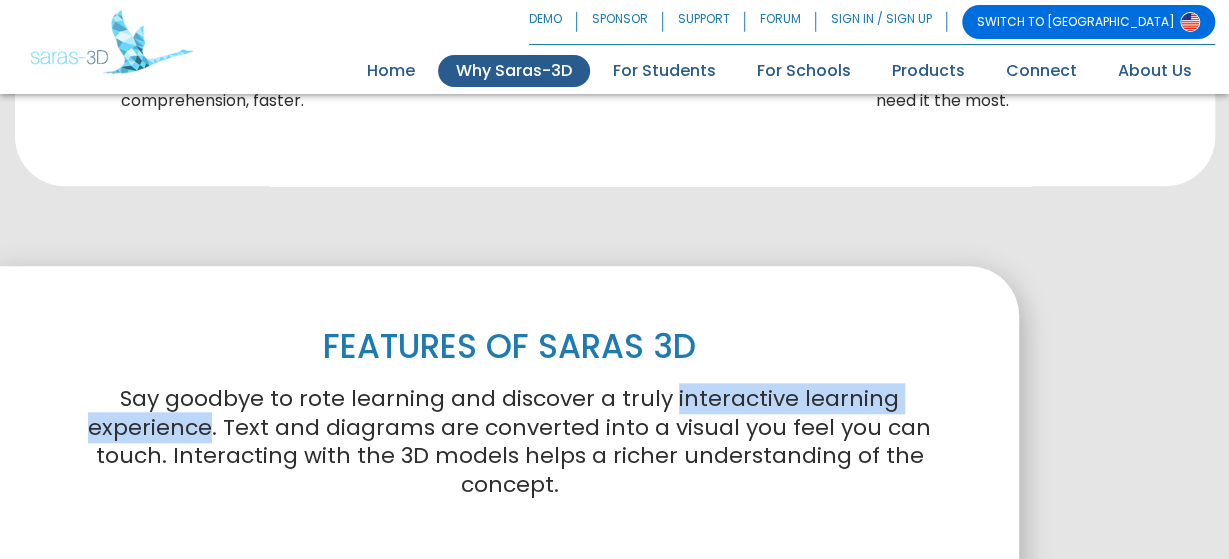 drag, startPoint x: 676, startPoint y: 196, endPoint x: 219, endPoint y: 212, distance: 457.28 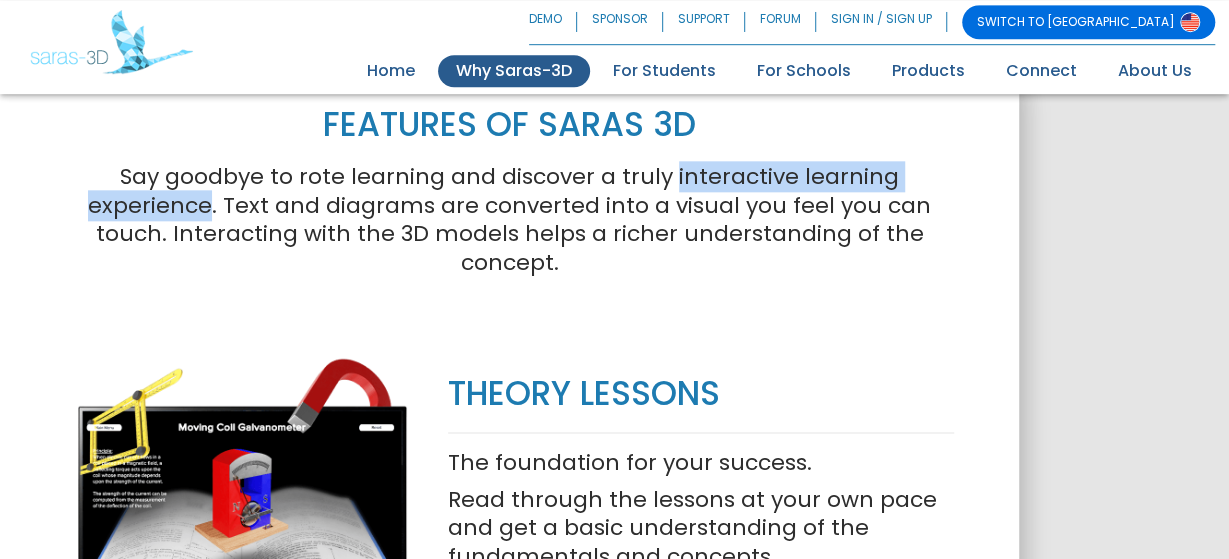 scroll, scrollTop: 1144, scrollLeft: 0, axis: vertical 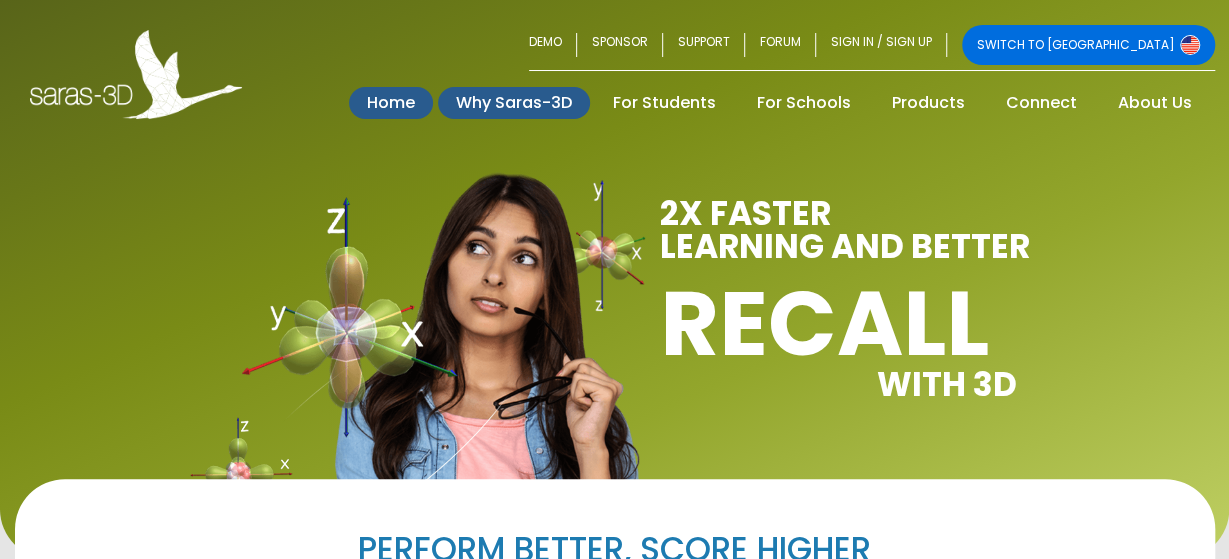 click on "Home  (current)" at bounding box center [391, 103] 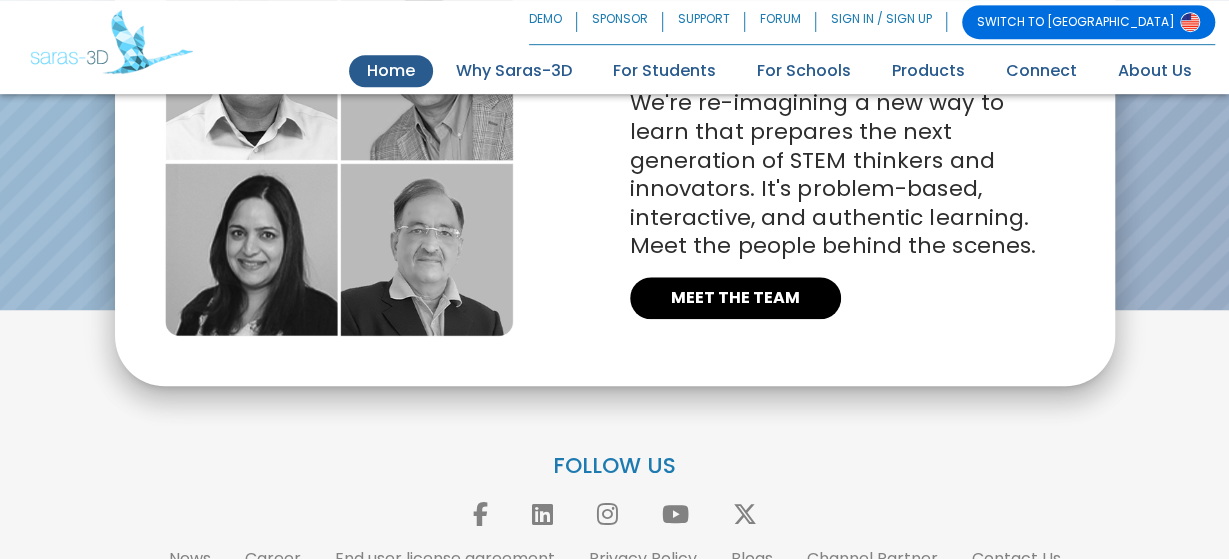 scroll, scrollTop: 4537, scrollLeft: 0, axis: vertical 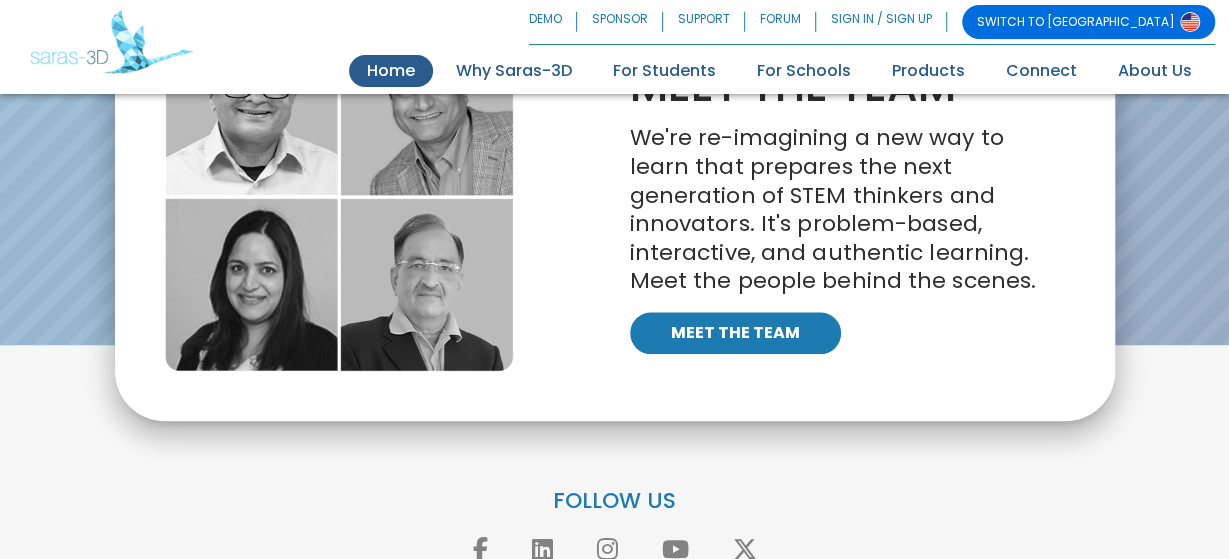 click on "MEET THE TEAM" at bounding box center (735, 333) 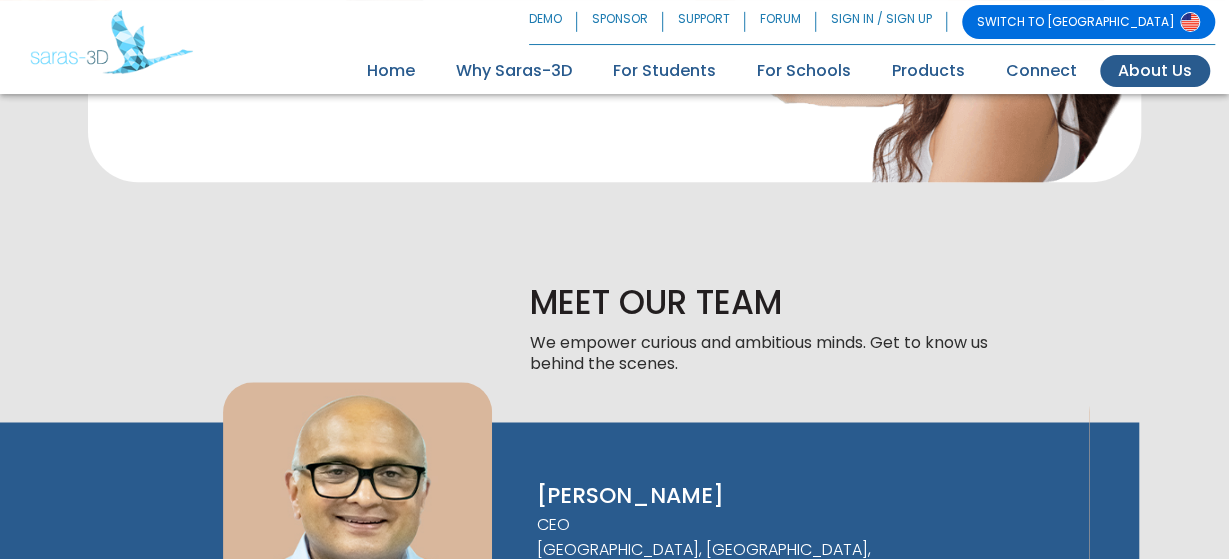 scroll, scrollTop: 1054, scrollLeft: 0, axis: vertical 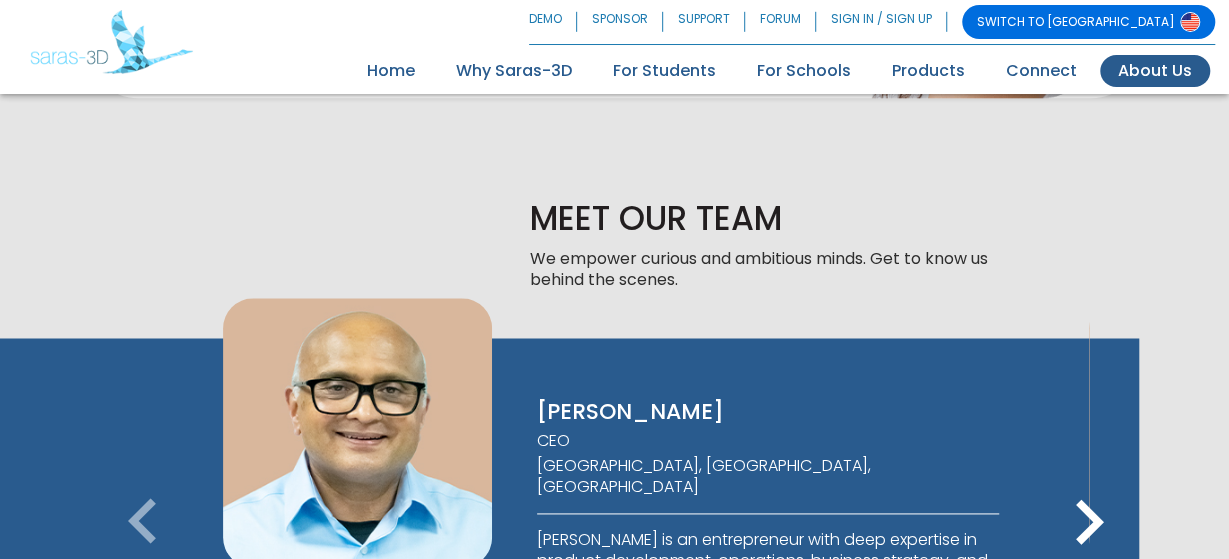click on "keyboard_arrow_right" at bounding box center (1089, 523) 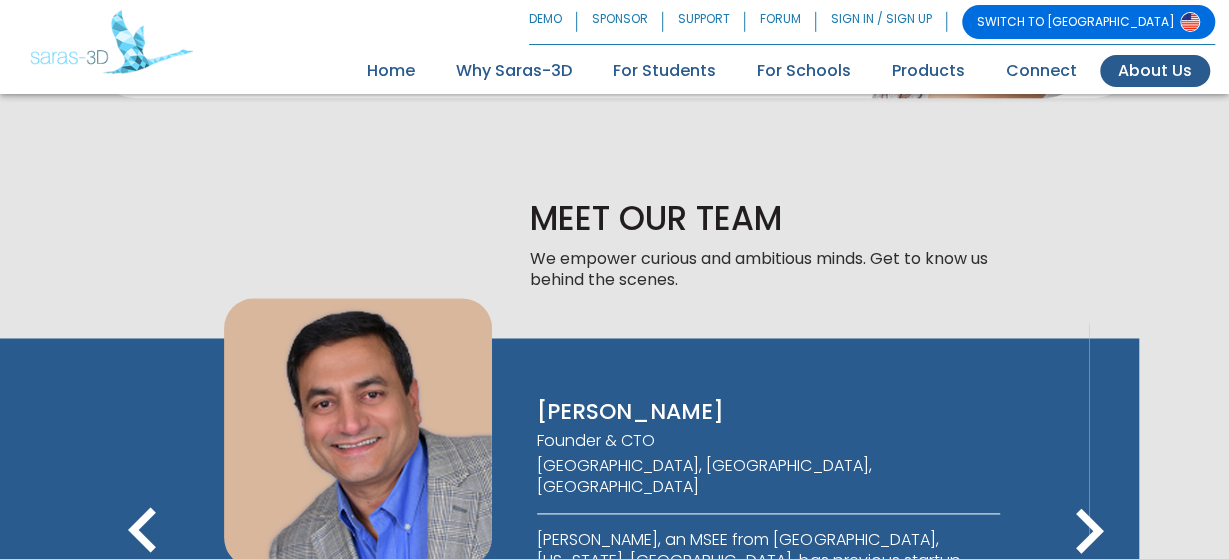 click on "keyboard_arrow_right" at bounding box center (1089, 532) 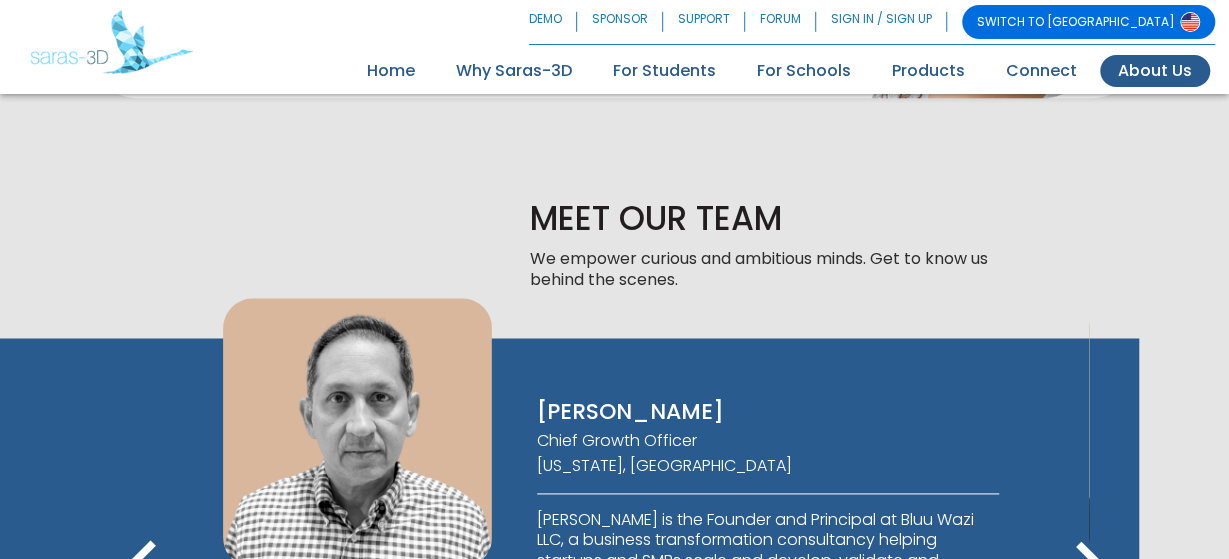 click on "VIJAY ALBUQUERQUE
CEO
San Francisco Bay Area, CA, USA
BIPIN DAMA
Founder & CTO
Allentown, PA, USA
..." at bounding box center (569, 601) 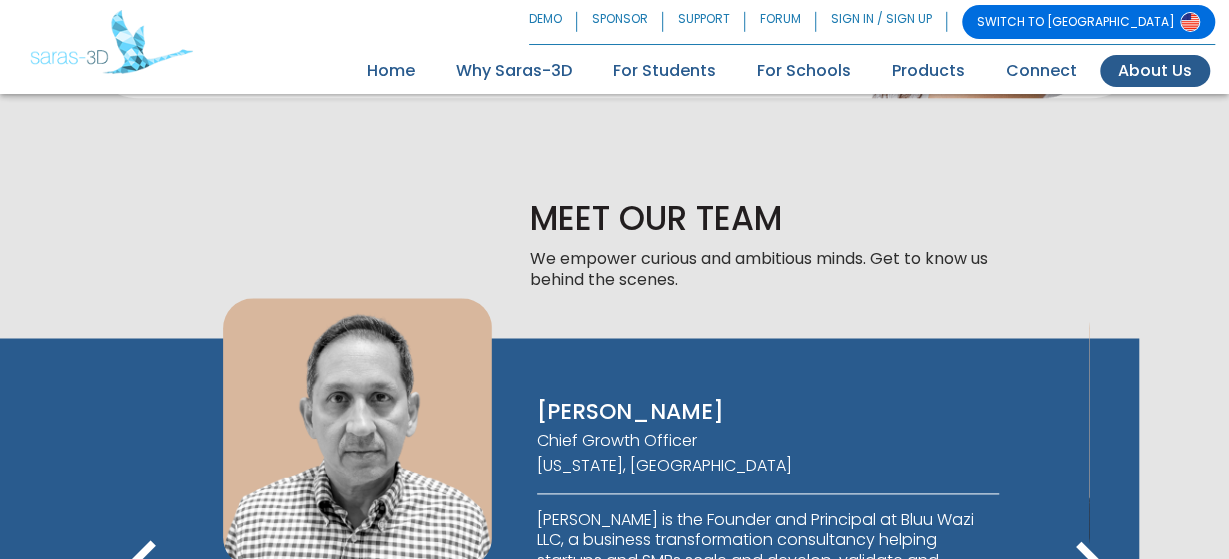 click on "keyboard_arrow_right" at bounding box center [1089, 565] 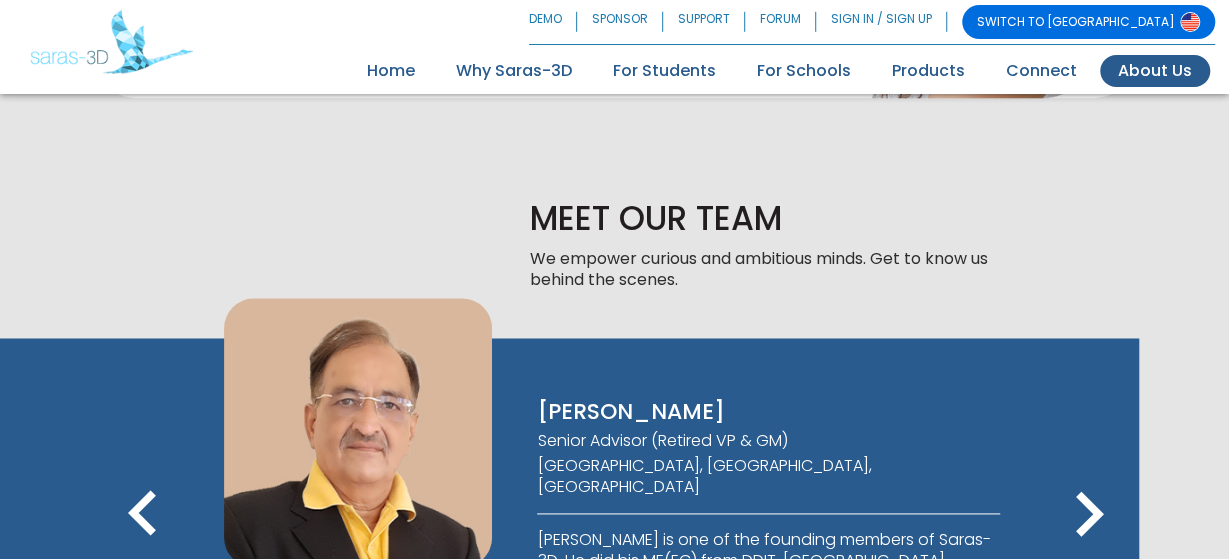 click on "keyboard_arrow_right" at bounding box center [1089, 515] 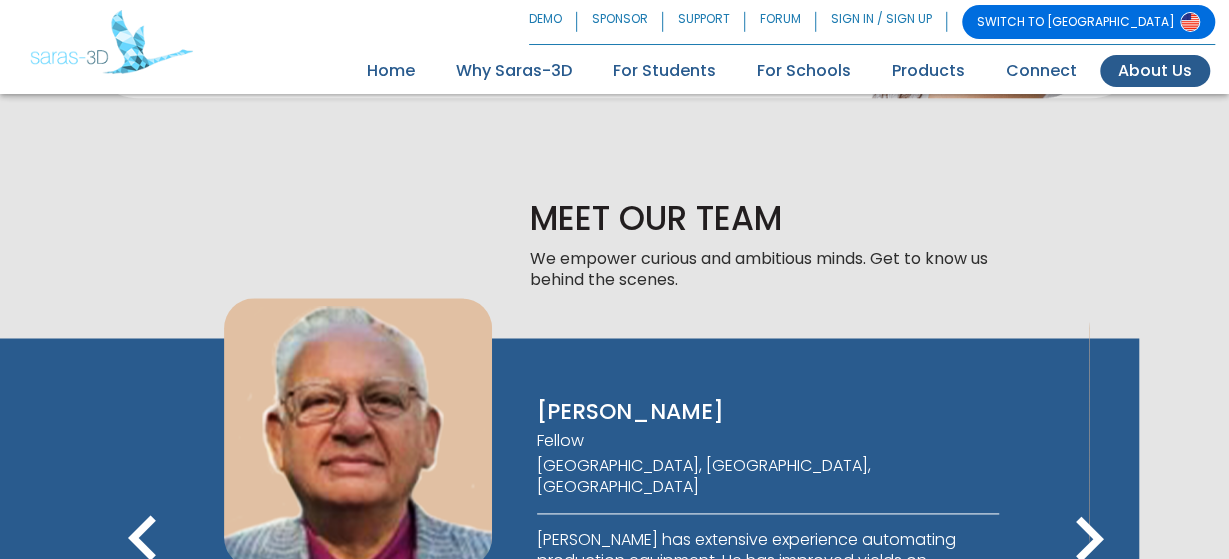 click on "keyboard_arrow_right" at bounding box center (1089, 540) 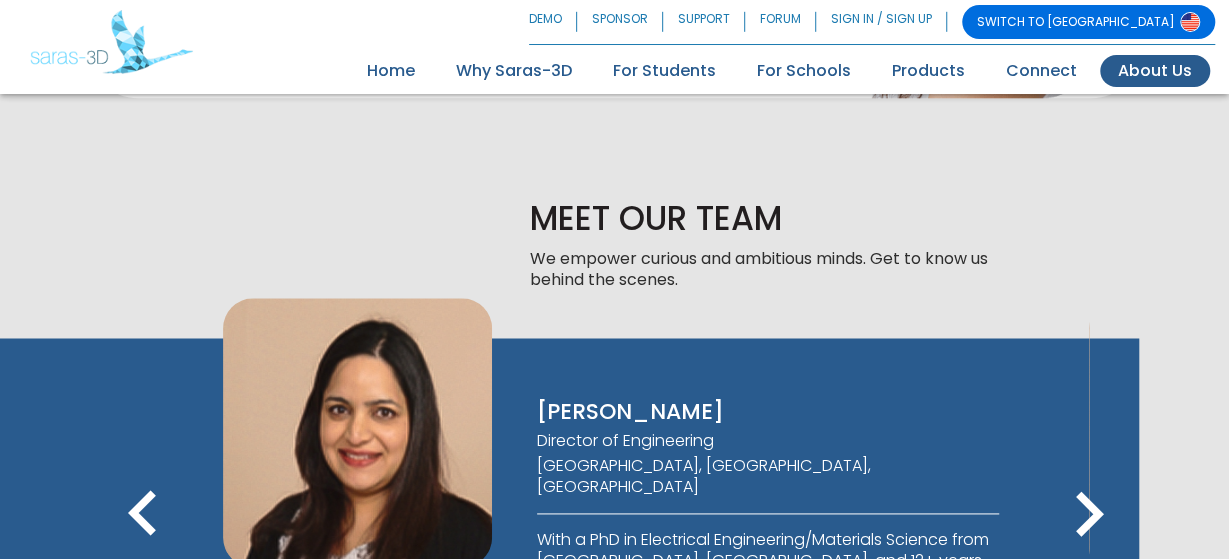 click on "keyboard_arrow_right" at bounding box center (1089, 515) 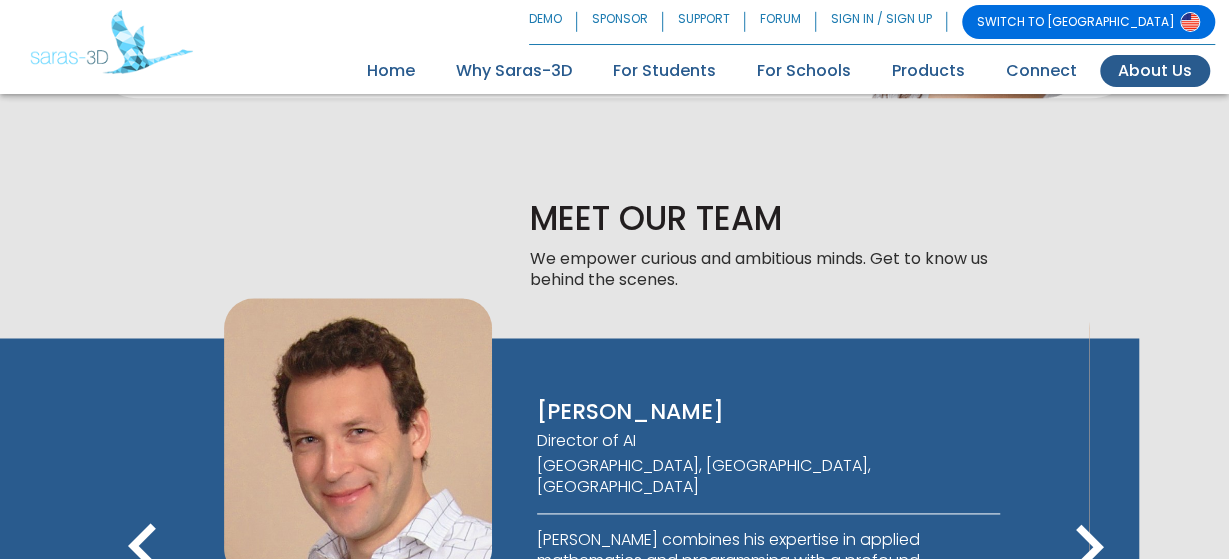 click on "keyboard_arrow_right" at bounding box center [1089, 548] 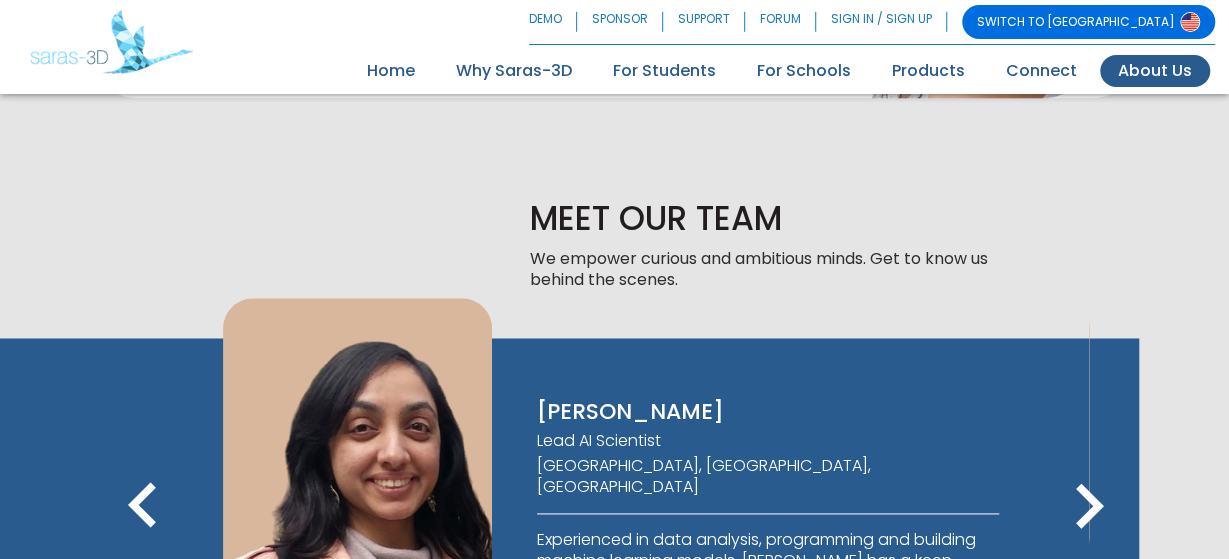 click on "keyboard_arrow_right" at bounding box center (1089, 507) 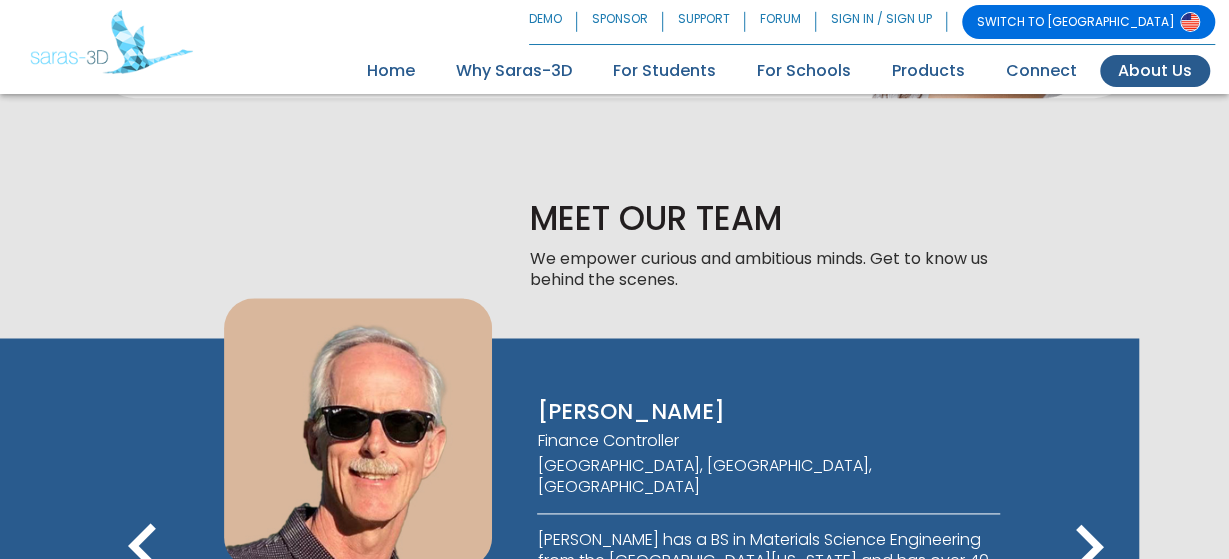 click on "keyboard_arrow_right" at bounding box center (1089, 548) 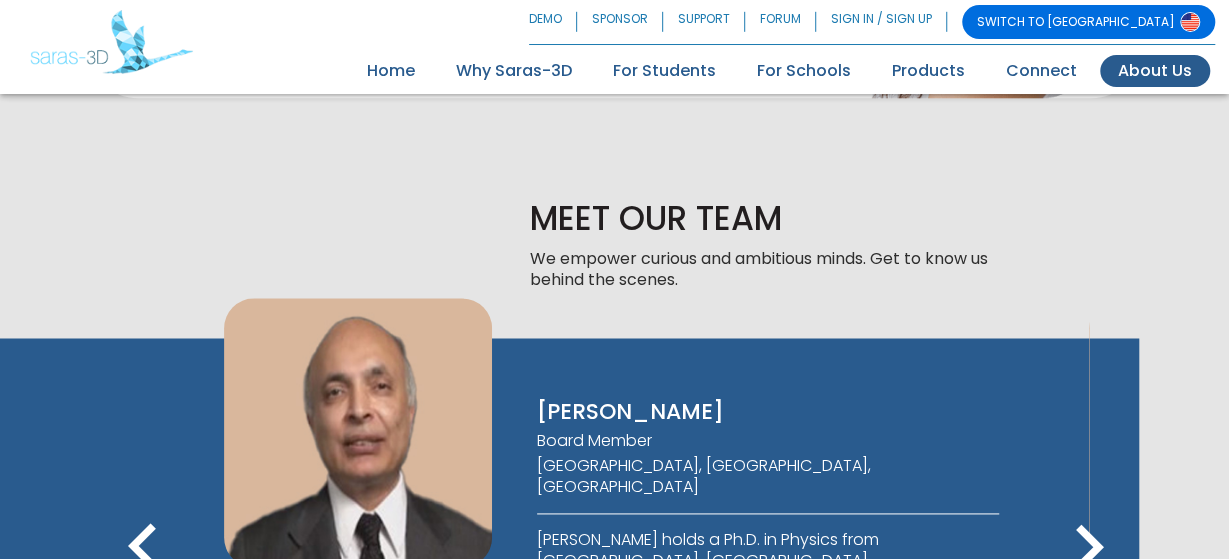 click on "keyboard_arrow_right" at bounding box center [1089, 548] 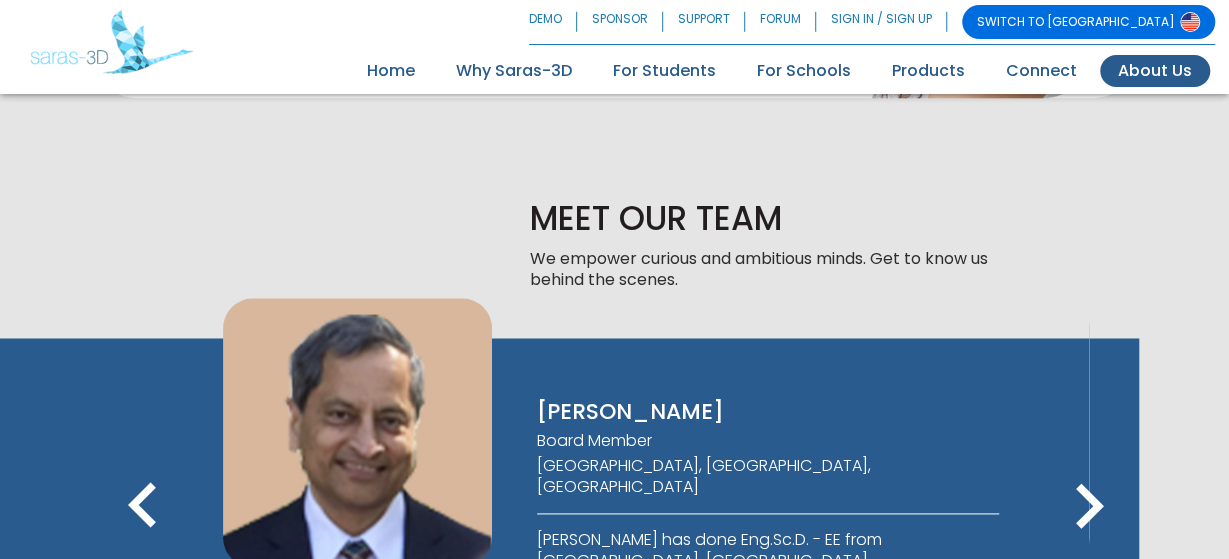 click on "keyboard_arrow_right" at bounding box center (1089, 507) 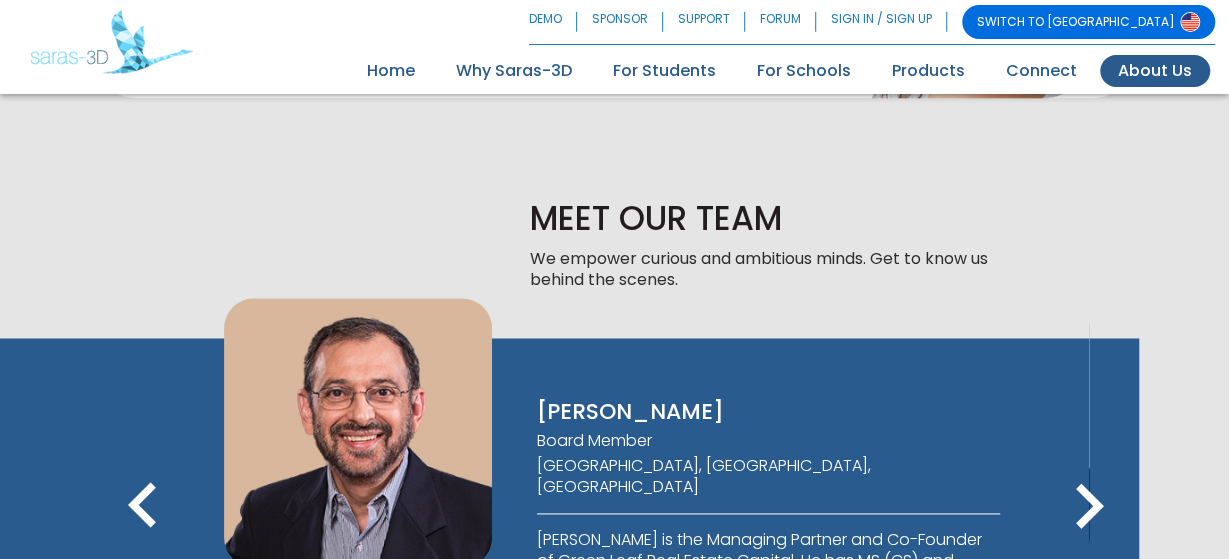 click on "keyboard_arrow_right" at bounding box center (1089, 507) 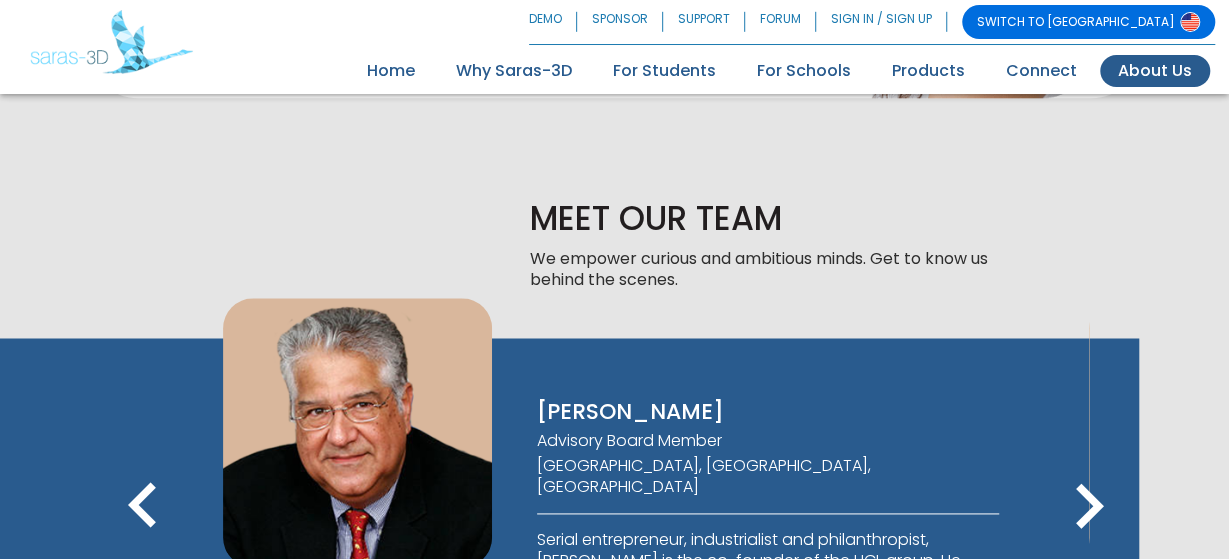 click on "keyboard_arrow_right" at bounding box center [1089, 507] 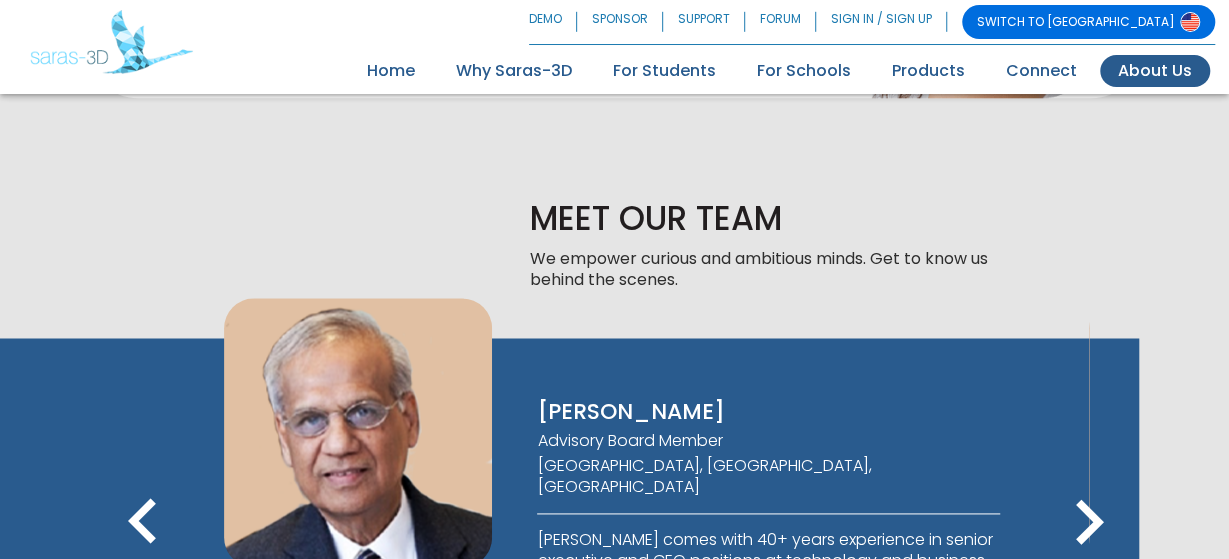 click on "keyboard_arrow_right" at bounding box center (1089, 523) 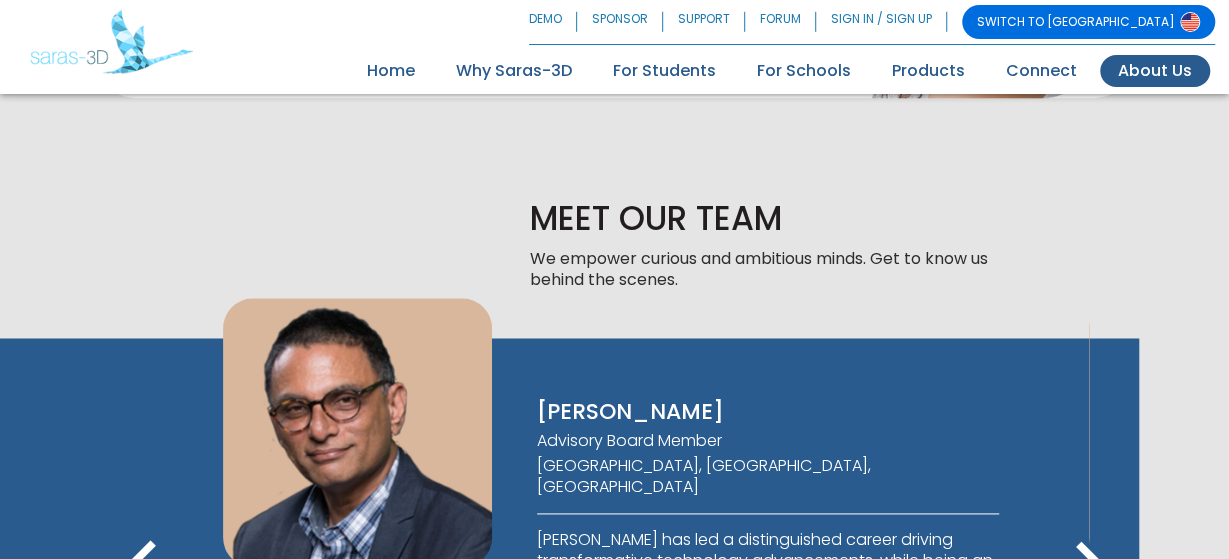 click on "keyboard_arrow_right" at bounding box center (1089, 565) 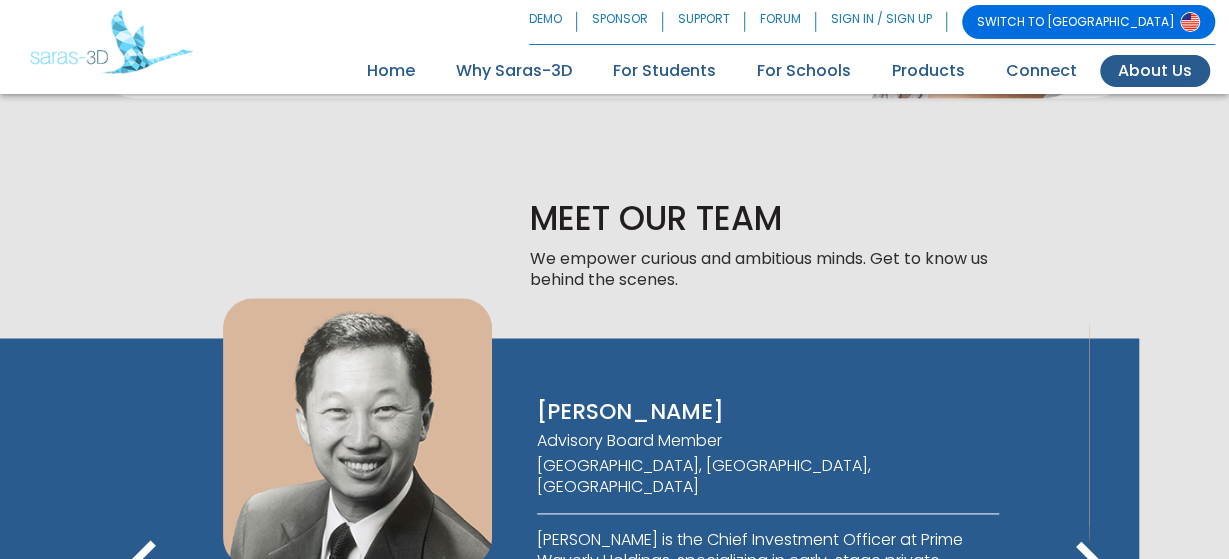 click on "keyboard_arrow_right" at bounding box center (1089, 565) 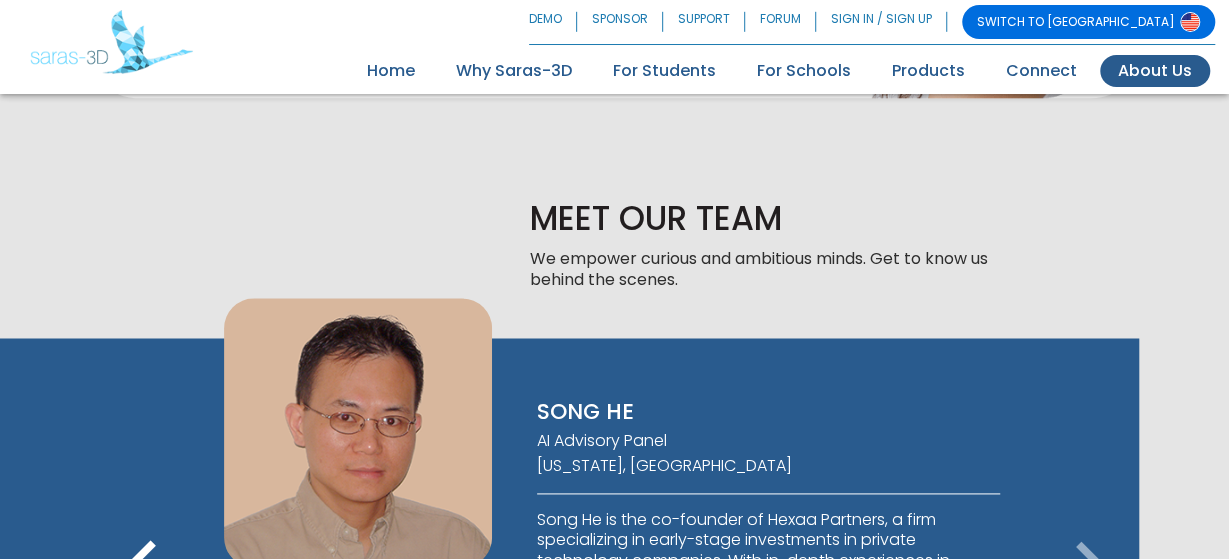 click on "keyboard_arrow_right" at bounding box center [1089, 565] 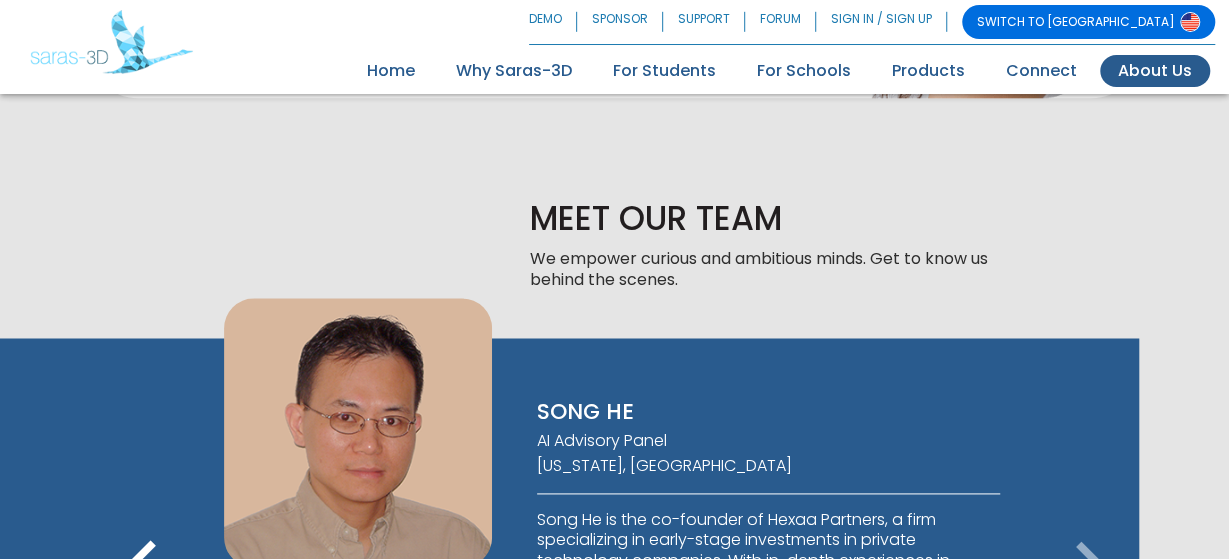 click on "keyboard_arrow_right" at bounding box center (1089, 565) 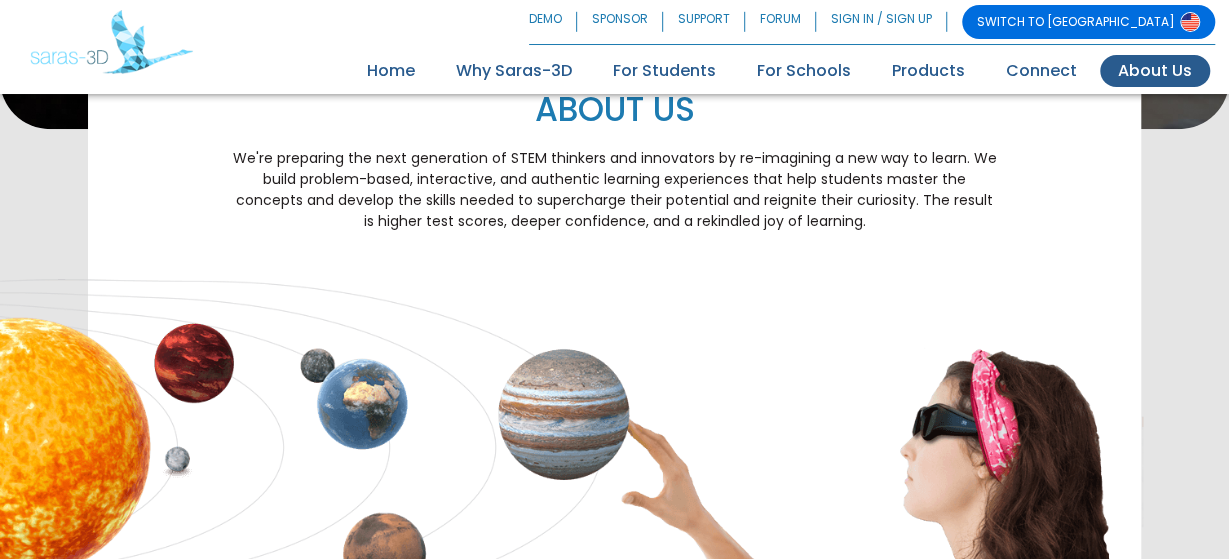 scroll, scrollTop: 14, scrollLeft: 0, axis: vertical 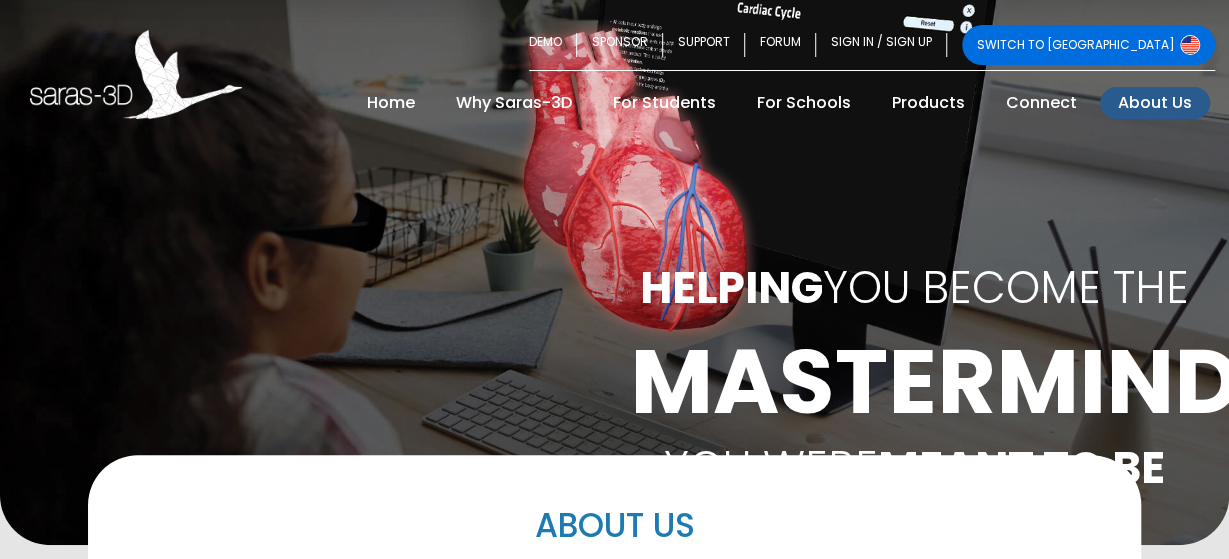 type 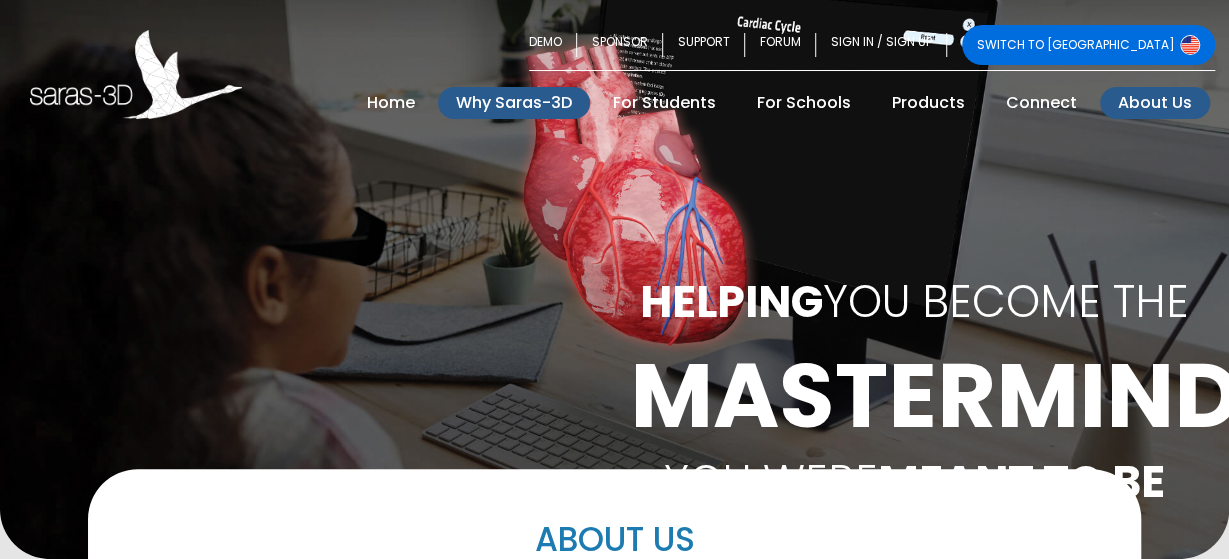 click on "Why Saras-3D" at bounding box center [514, 103] 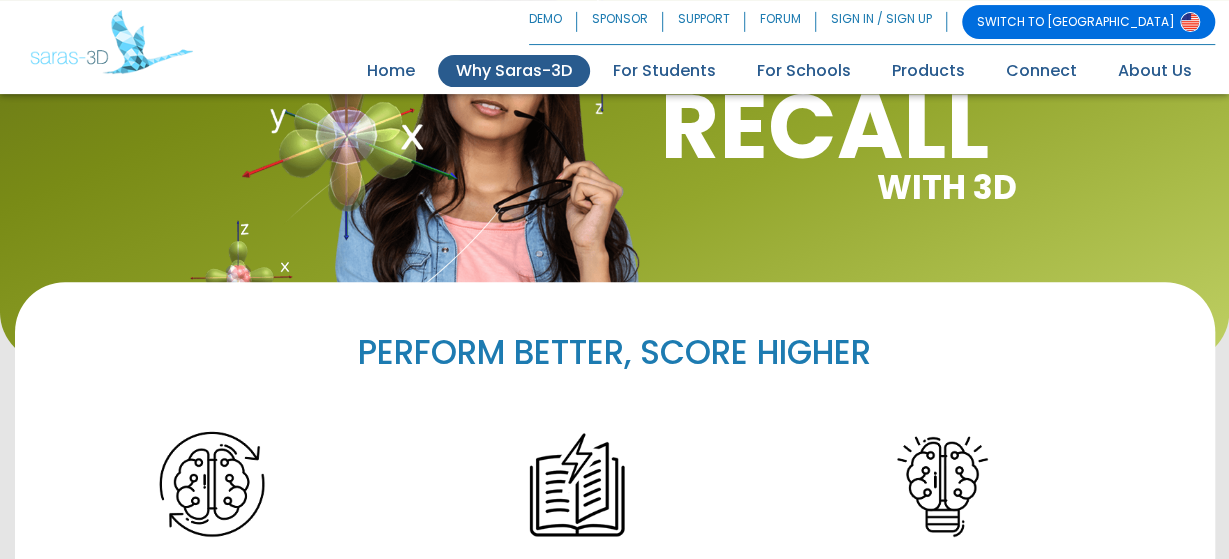 scroll, scrollTop: 208, scrollLeft: 0, axis: vertical 